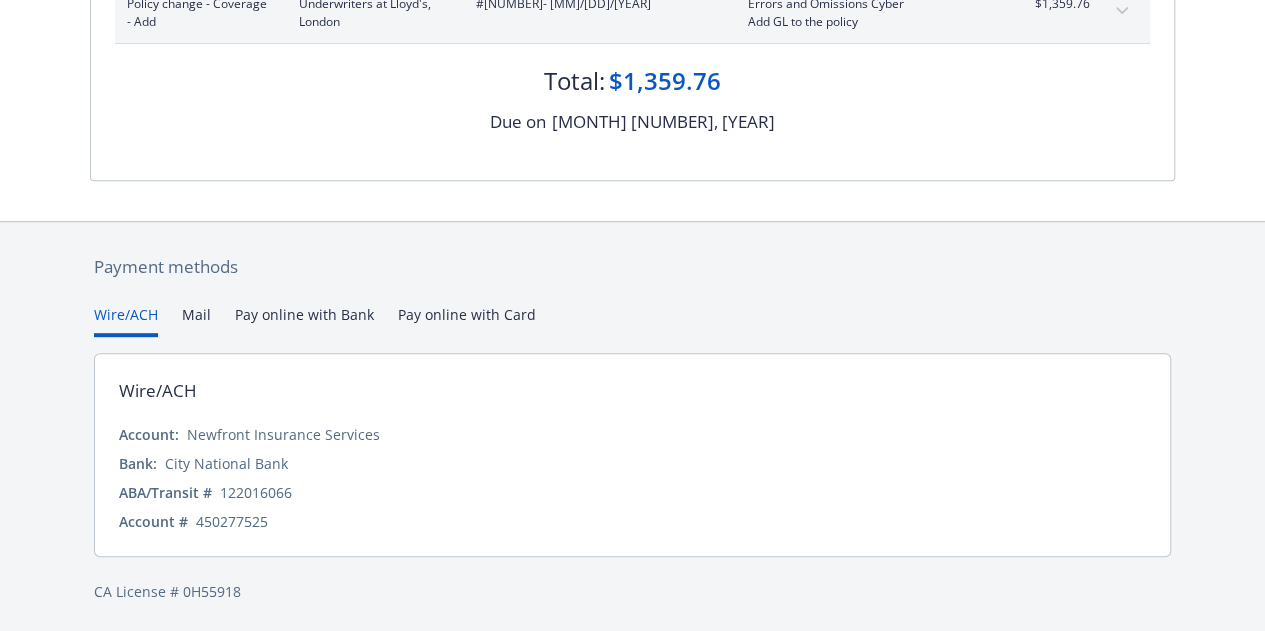 scroll, scrollTop: 0, scrollLeft: 0, axis: both 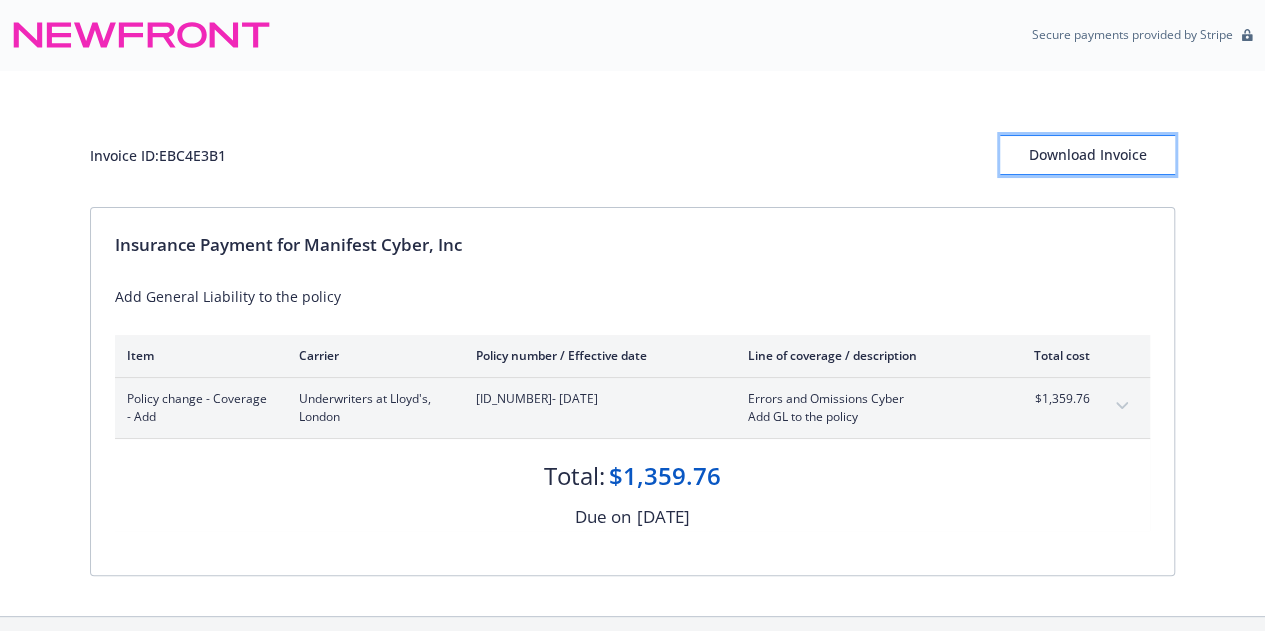 click on "Download Invoice" at bounding box center [1087, 155] 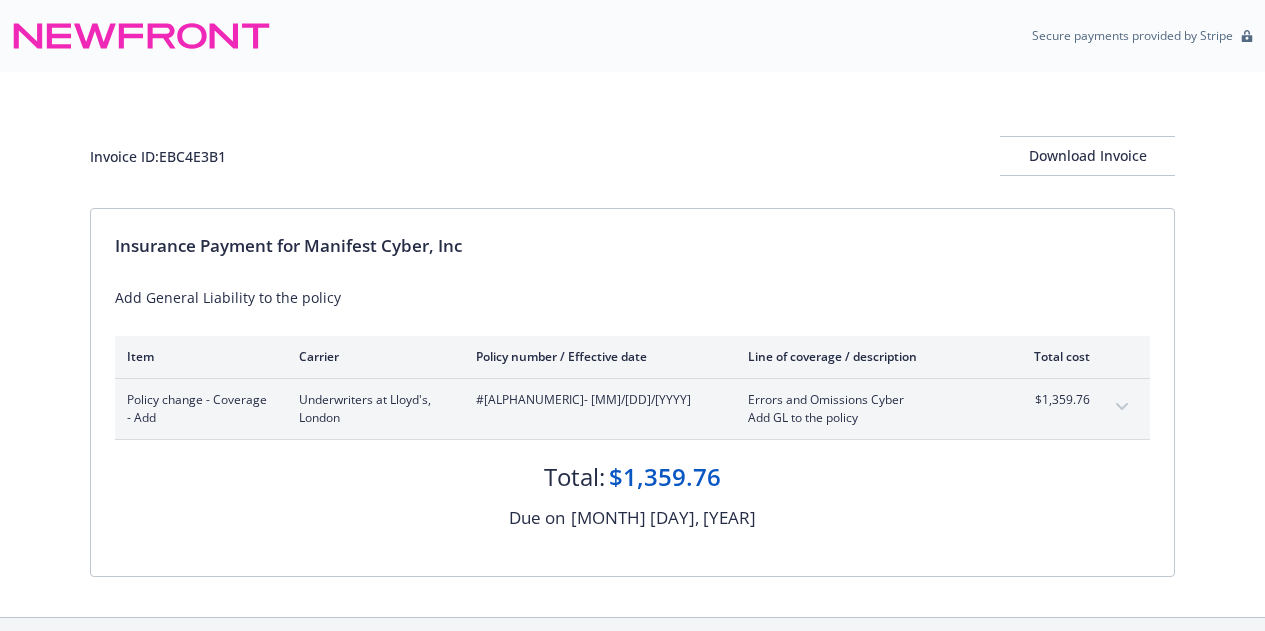 scroll, scrollTop: 0, scrollLeft: 0, axis: both 